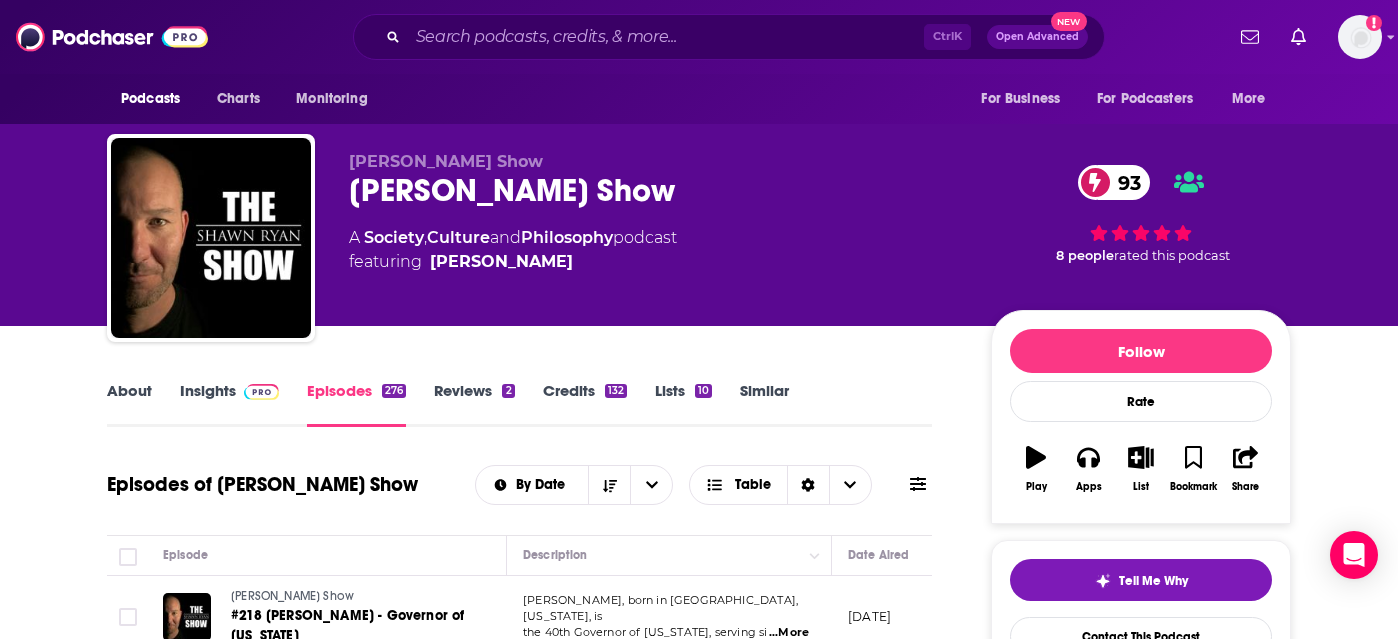 scroll, scrollTop: 0, scrollLeft: 0, axis: both 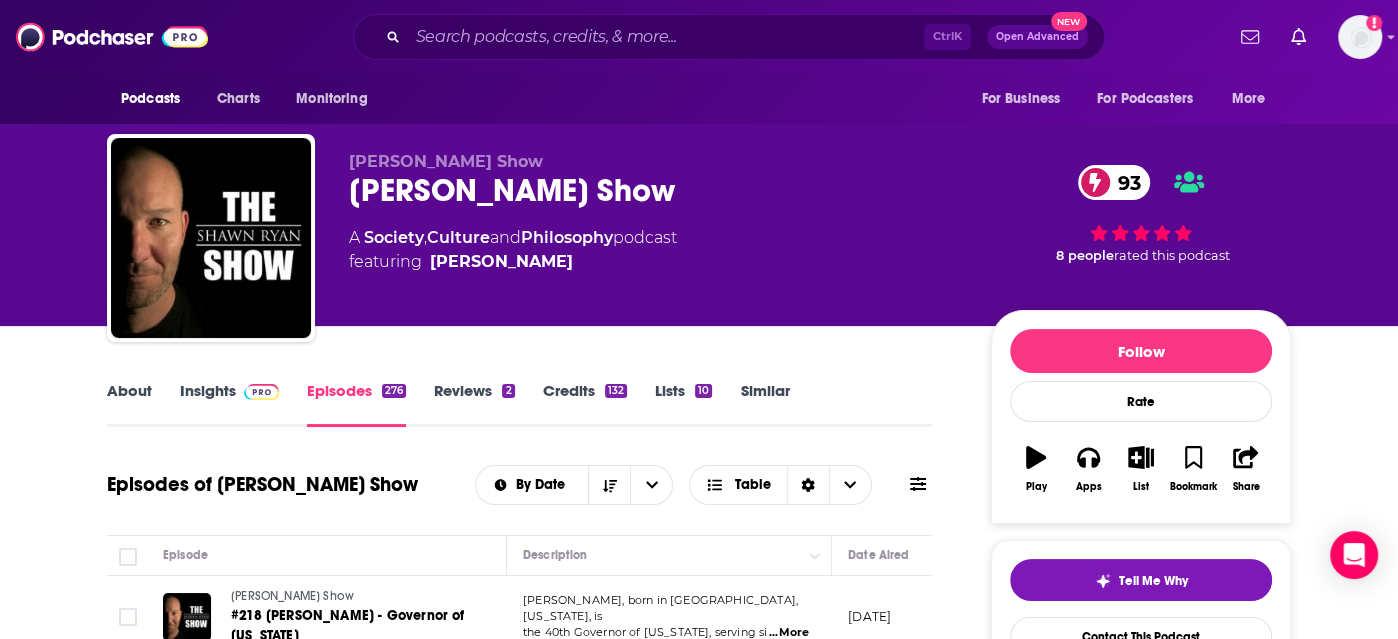 click on "Insights" at bounding box center [229, 404] 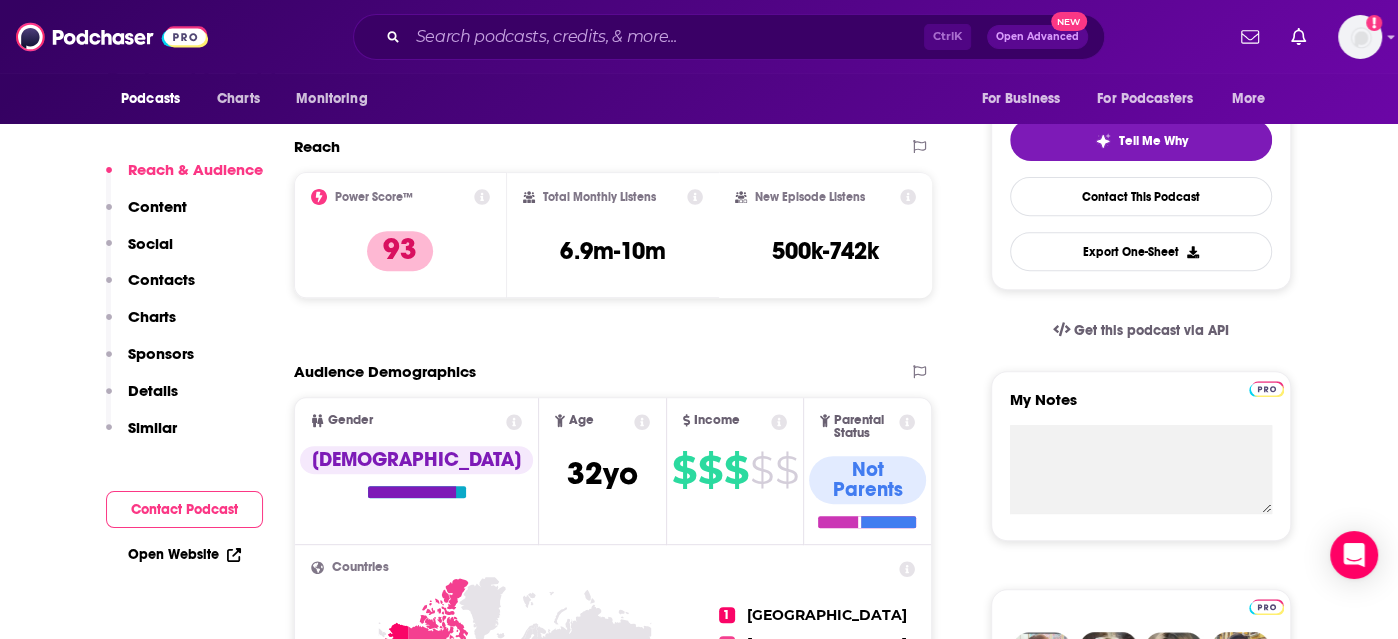 scroll, scrollTop: 441, scrollLeft: 0, axis: vertical 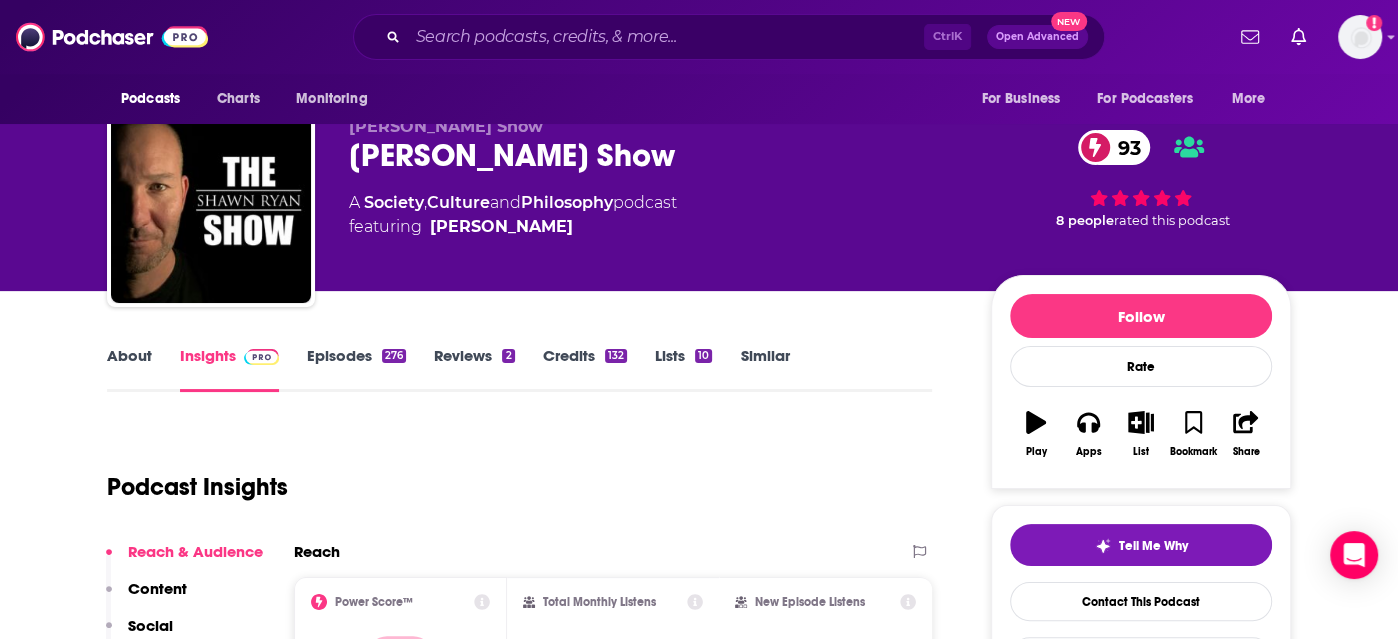 click on "About" at bounding box center [129, 369] 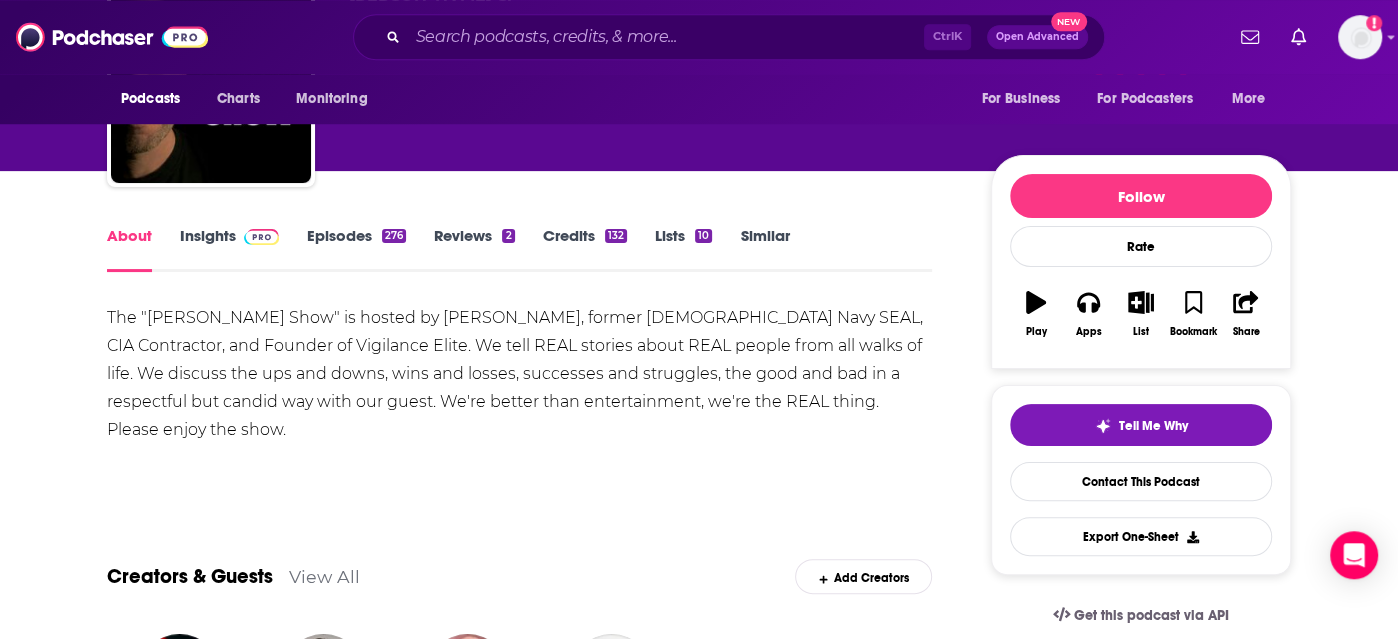 scroll, scrollTop: 156, scrollLeft: 0, axis: vertical 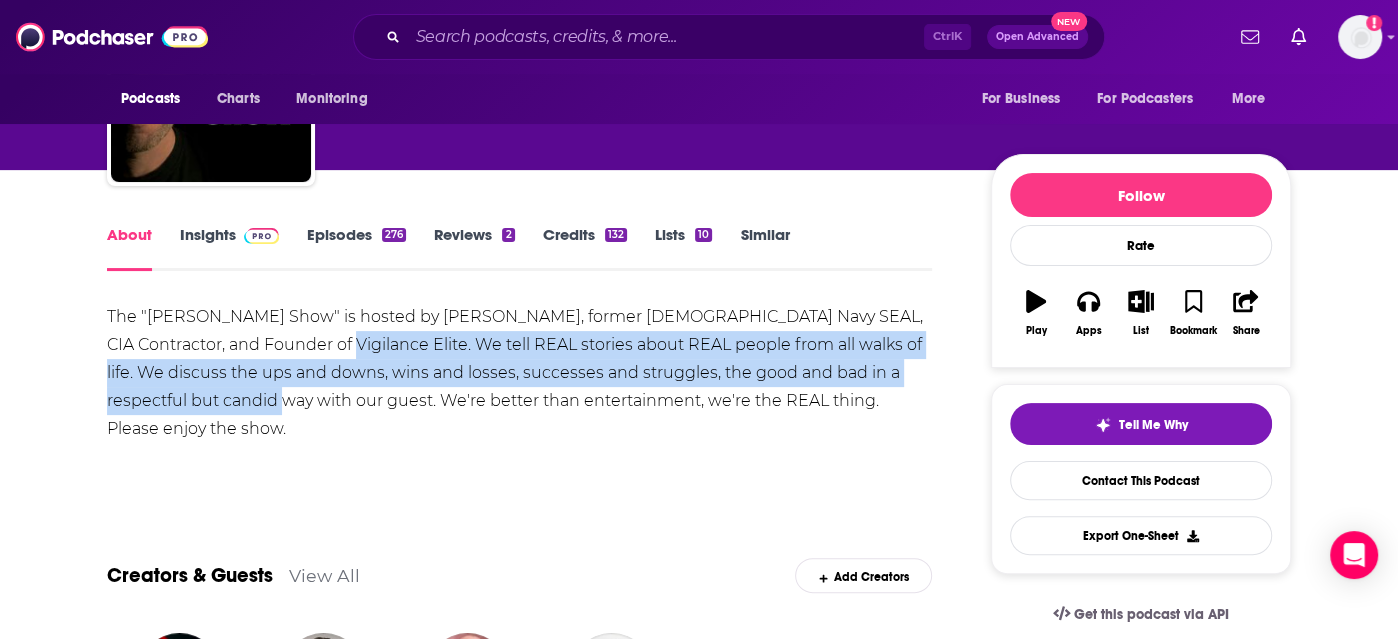 drag, startPoint x: 276, startPoint y: 343, endPoint x: 189, endPoint y: 404, distance: 106.25441 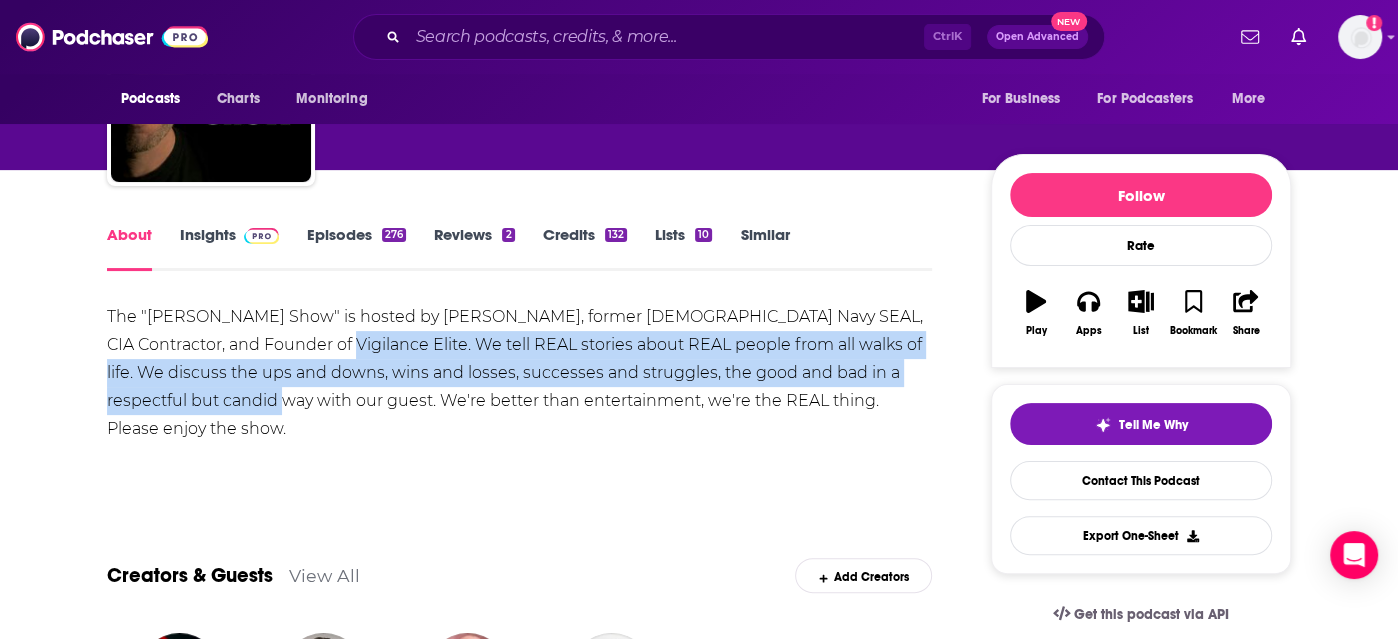 click on "The "[PERSON_NAME] Show" is hosted by [PERSON_NAME], former [DEMOGRAPHIC_DATA] Navy SEAL, CIA Contractor, and Founder of Vigilance Elite. We tell REAL stories about REAL people from all walks of life. We discuss the ups and downs, wins and losses, successes and struggles, the good and bad in a respectful but candid way with our guest. We're better than entertainment, we're the REAL thing. Please enjoy the show." at bounding box center (519, 373) 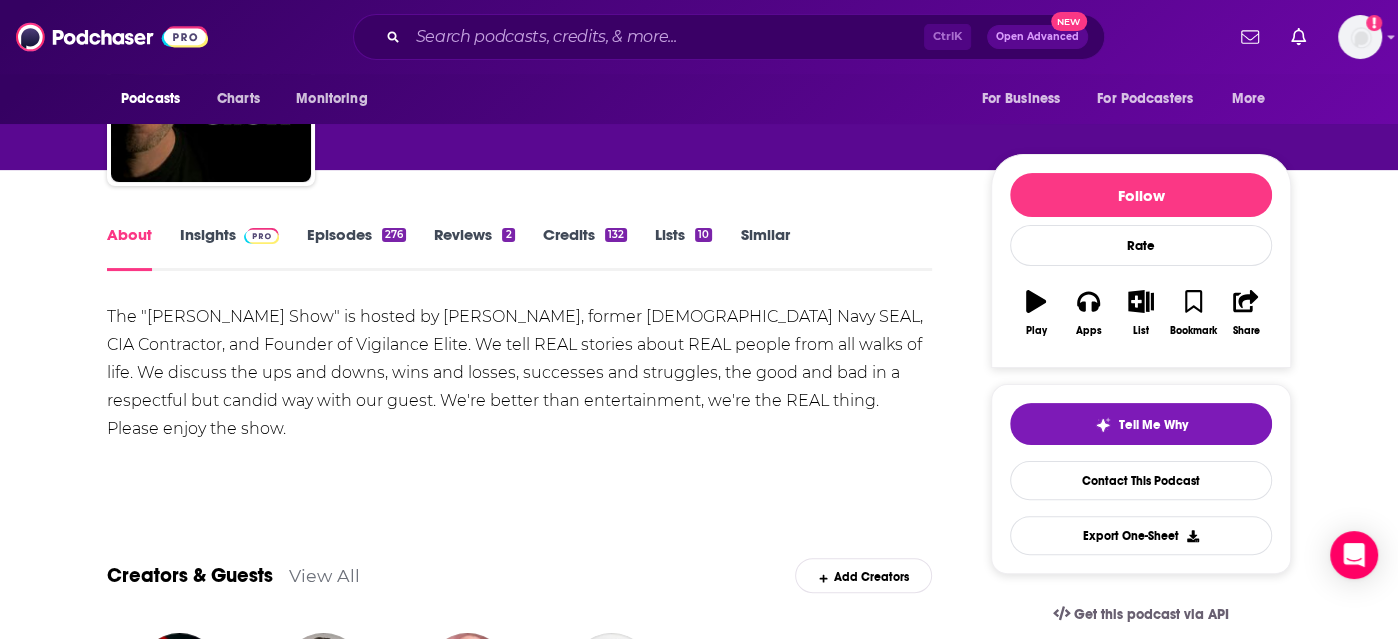 click on "The "[PERSON_NAME] Show" is hosted by [PERSON_NAME], former [DEMOGRAPHIC_DATA] Navy SEAL, CIA Contractor, and Founder of Vigilance Elite. We tell REAL stories about REAL people from all walks of life. We discuss the ups and downs, wins and losses, successes and struggles, the good and bad in a respectful but candid way with our guest. We're better than entertainment, we're the REAL thing. Please enjoy the show." at bounding box center [519, 373] 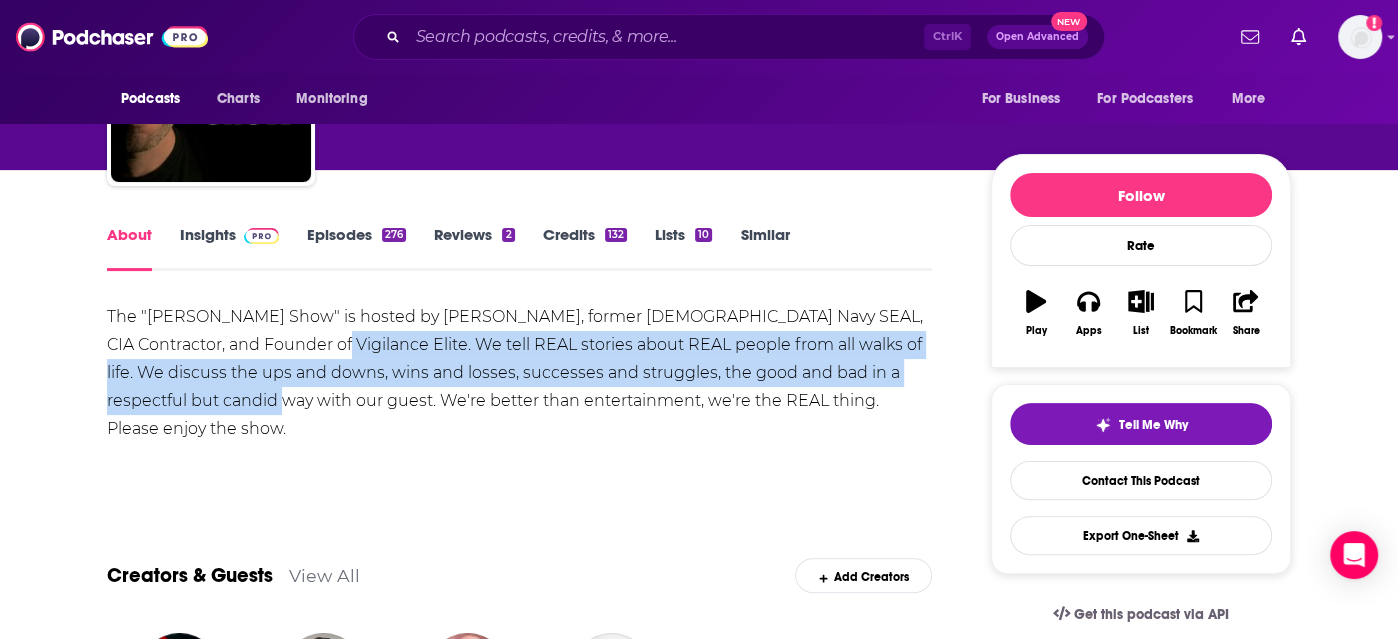 drag, startPoint x: 189, startPoint y: 409, endPoint x: 273, endPoint y: 348, distance: 103.81233 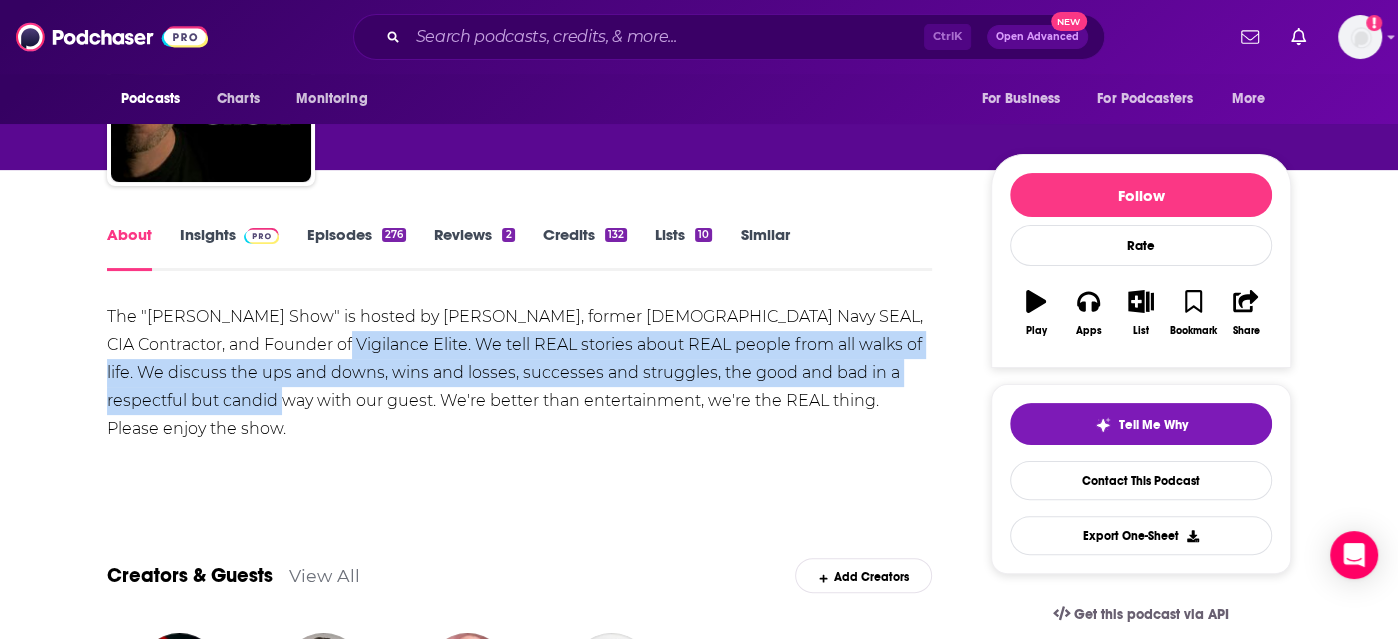 click on "The "[PERSON_NAME] Show" is hosted by [PERSON_NAME], former [DEMOGRAPHIC_DATA] Navy SEAL, CIA Contractor, and Founder of Vigilance Elite. We tell REAL stories about REAL people from all walks of life. We discuss the ups and downs, wins and losses, successes and struggles, the good and bad in a respectful but candid way with our guest. We're better than entertainment, we're the REAL thing. Please enjoy the show." at bounding box center [519, 373] 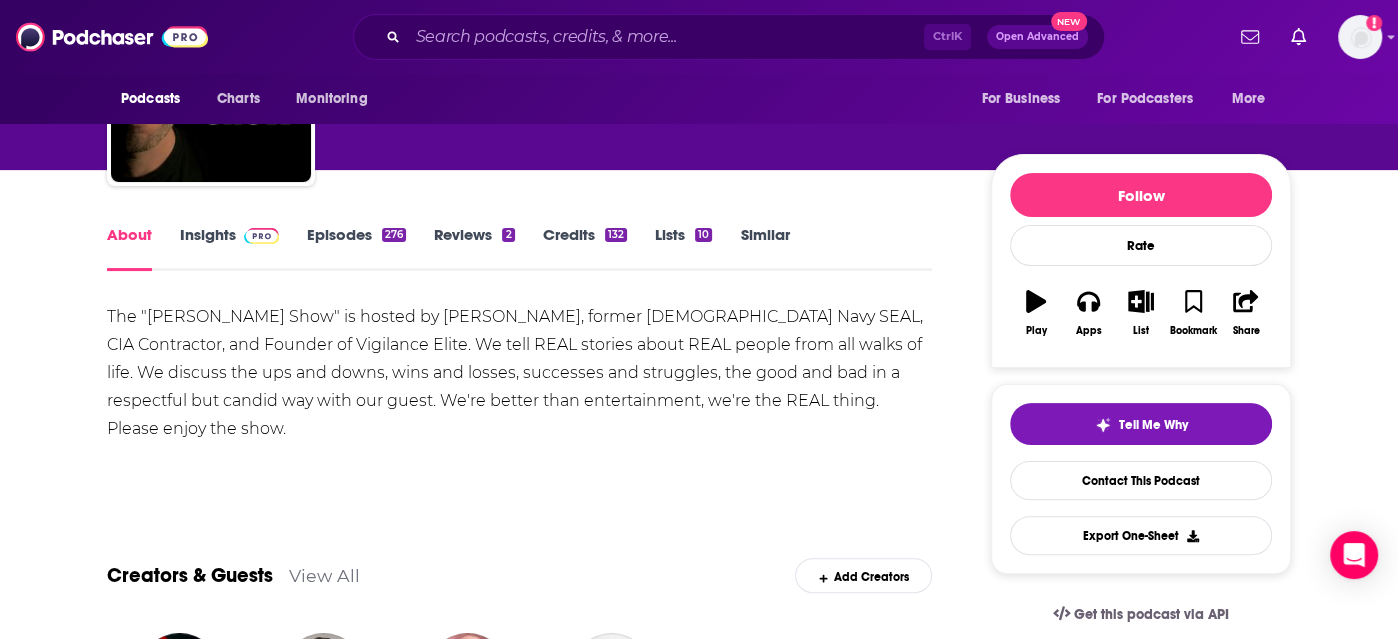 click on "The "[PERSON_NAME] Show" is hosted by [PERSON_NAME], former [DEMOGRAPHIC_DATA] Navy SEAL, CIA Contractor, and Founder of Vigilance Elite. We tell REAL stories about REAL people from all walks of life. We discuss the ups and downs, wins and losses, successes and struggles, the good and bad in a respectful but candid way with our guest. We're better than entertainment, we're the REAL thing. Please enjoy the show." at bounding box center (519, 373) 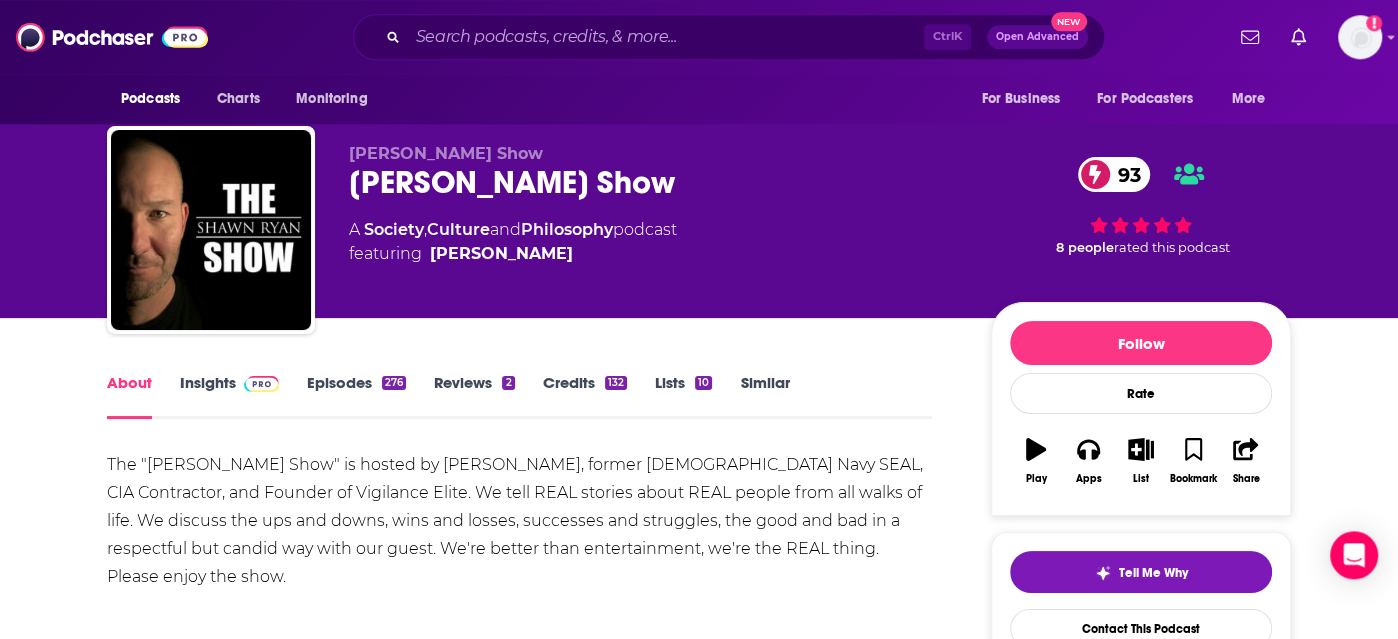 scroll, scrollTop: 0, scrollLeft: 0, axis: both 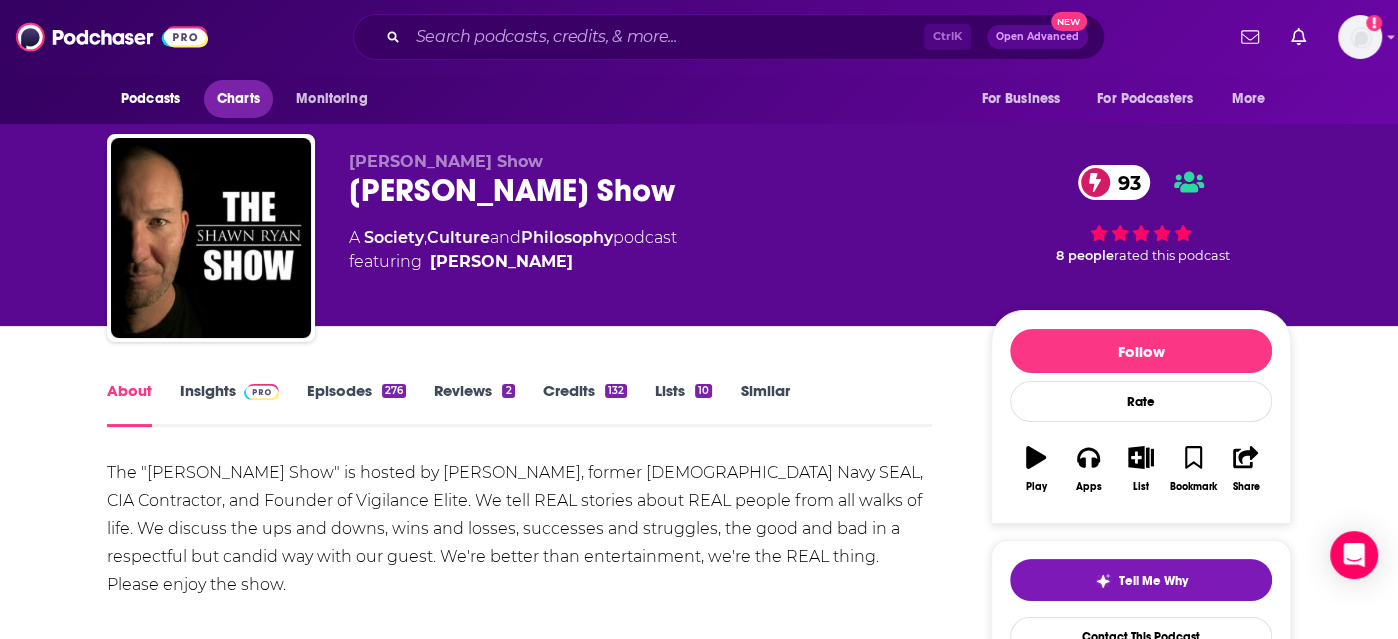 click on "Charts" at bounding box center (238, 99) 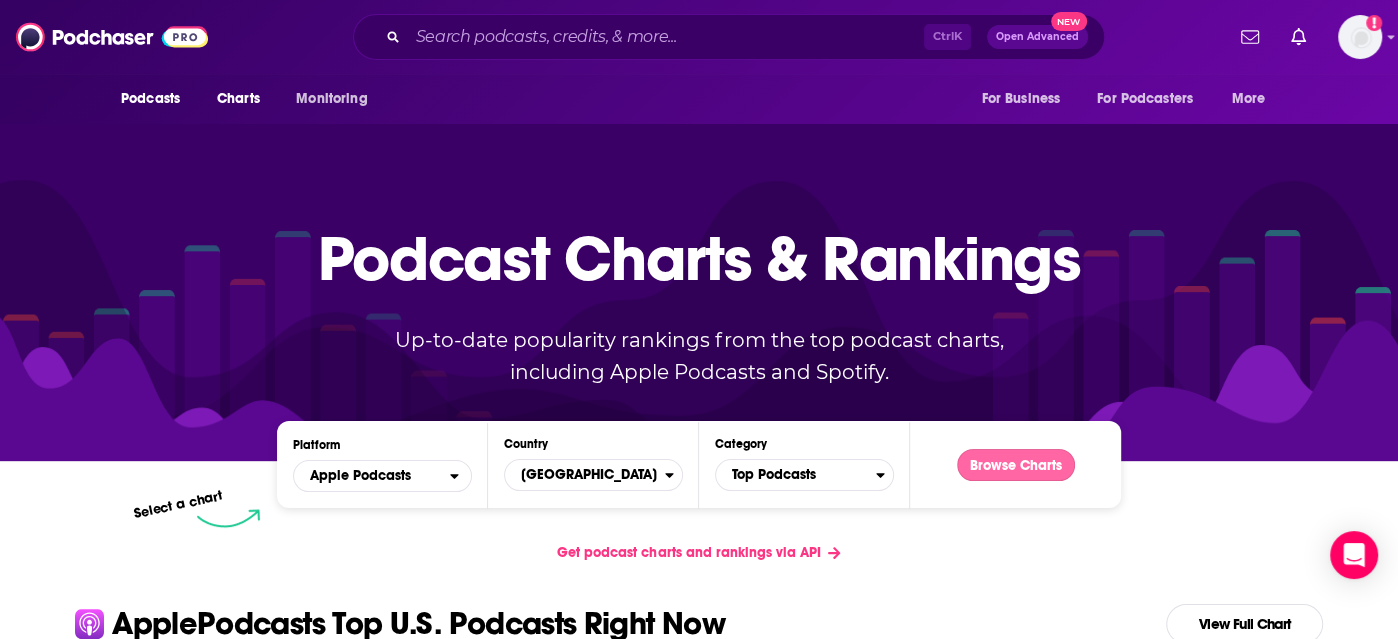 click on "Browse Charts" at bounding box center [1016, 465] 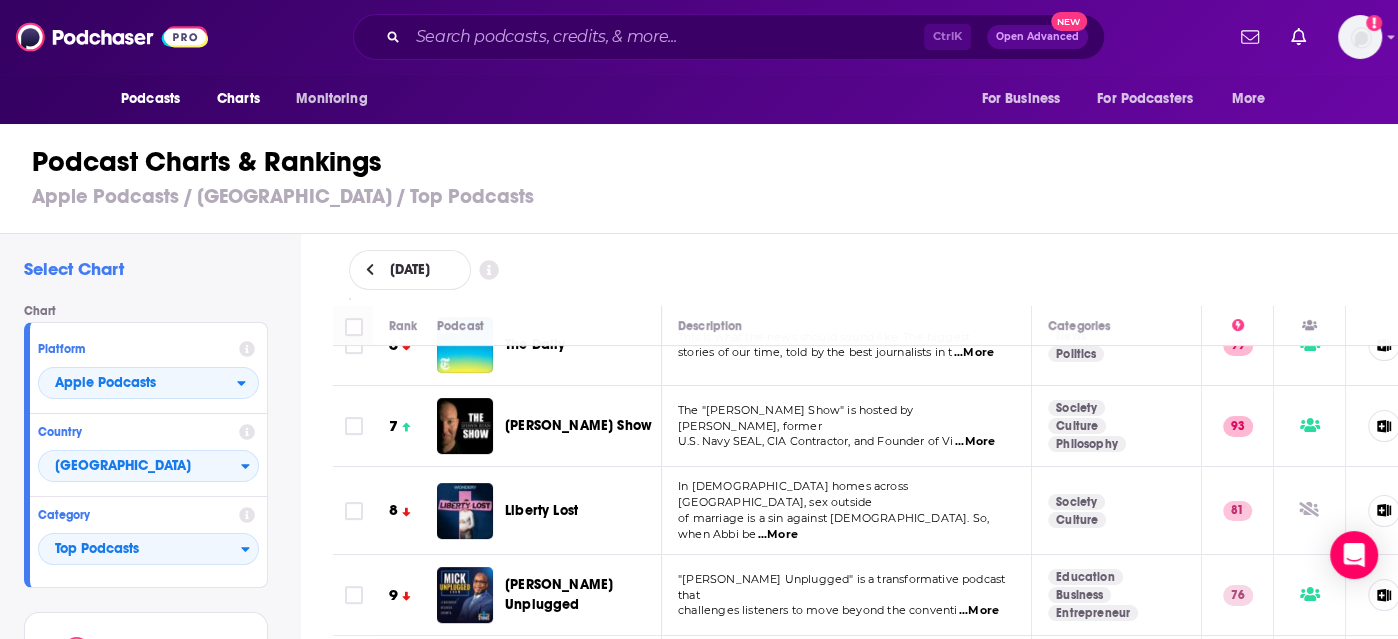 scroll, scrollTop: 437, scrollLeft: 0, axis: vertical 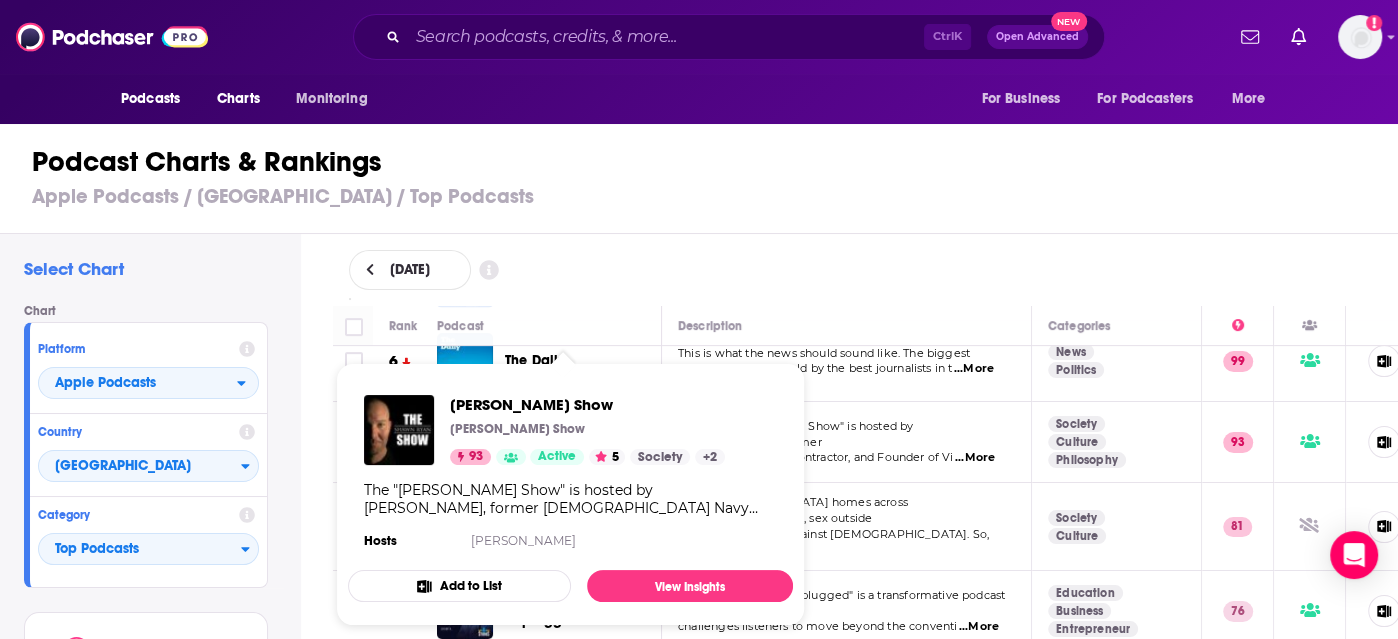 click on "[PERSON_NAME] Show" at bounding box center [587, 429] 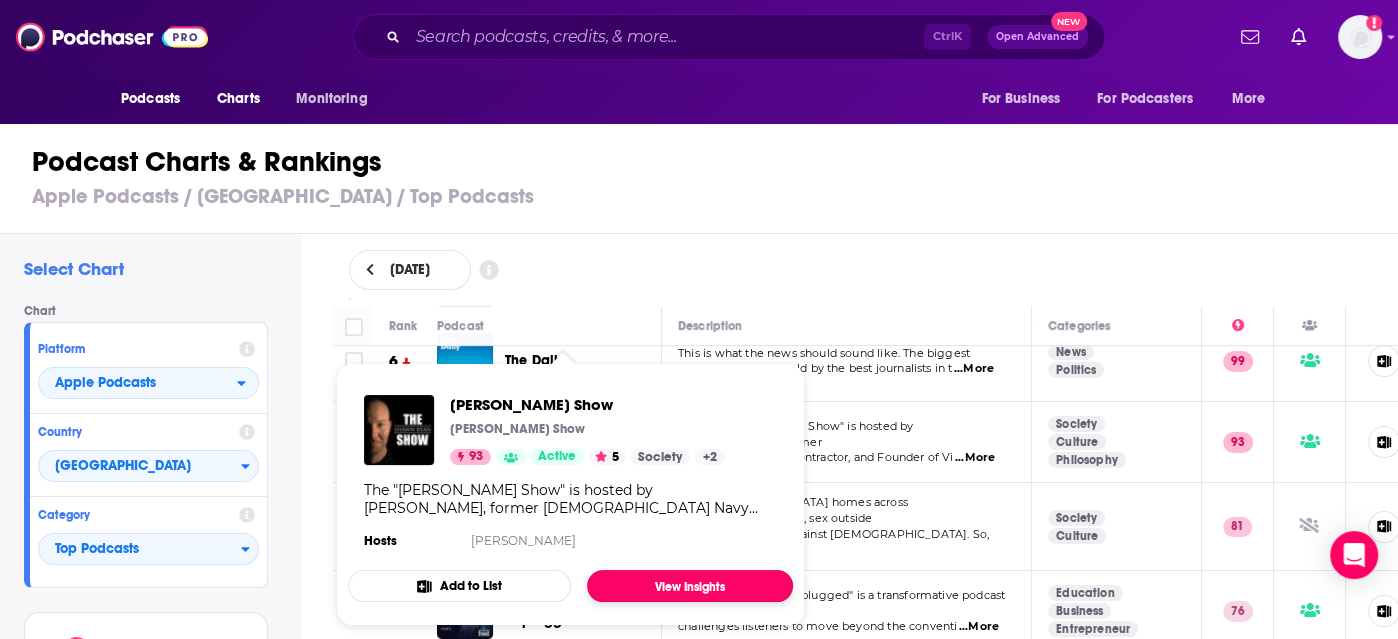 click on "View Insights" at bounding box center [690, 586] 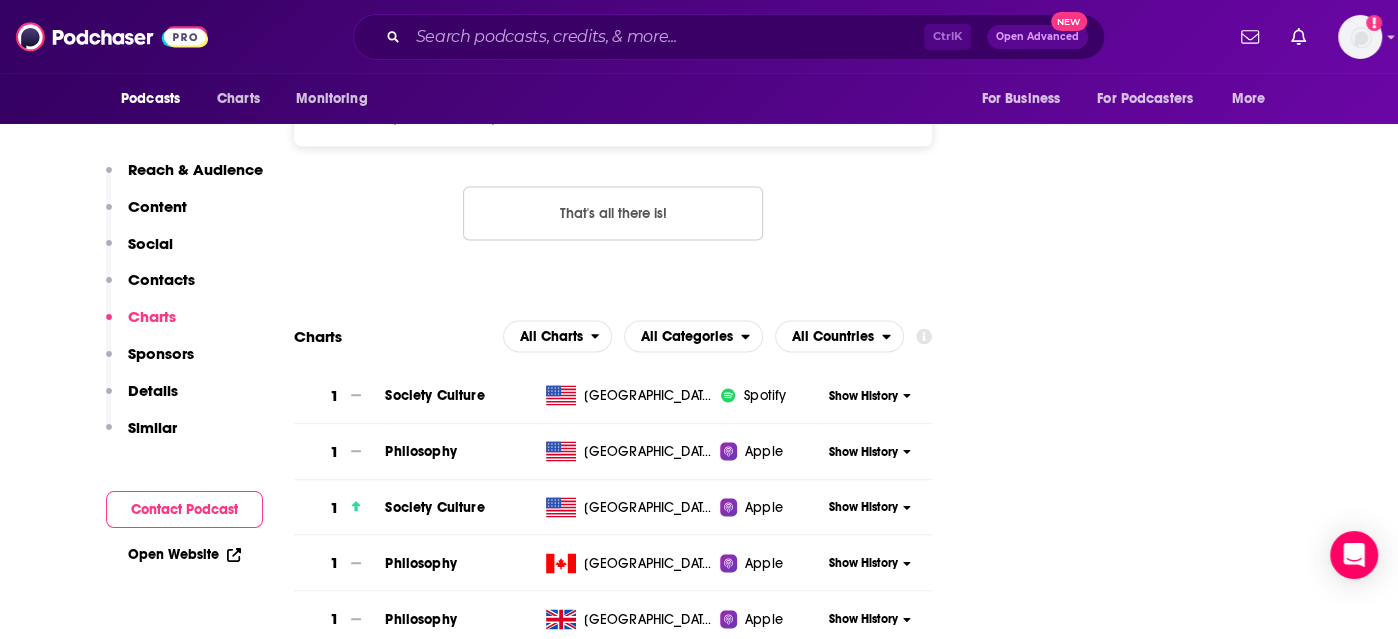 scroll, scrollTop: 2355, scrollLeft: 0, axis: vertical 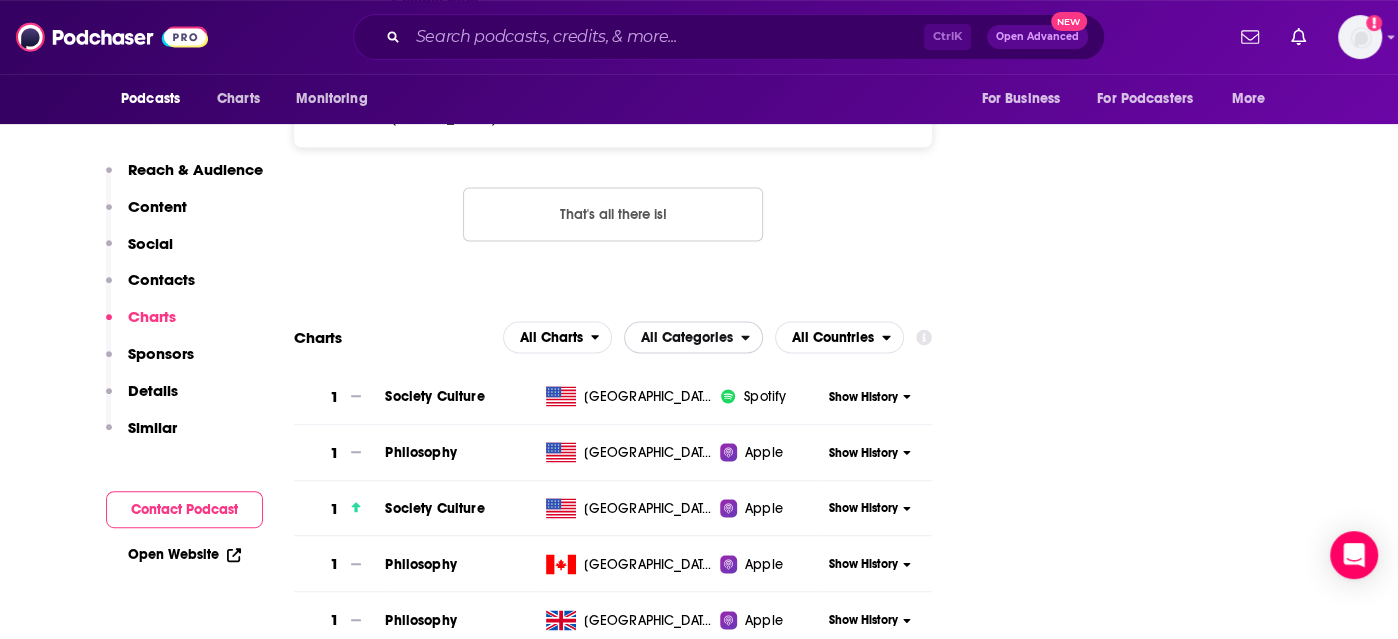 click on "All Categories" at bounding box center [687, 337] 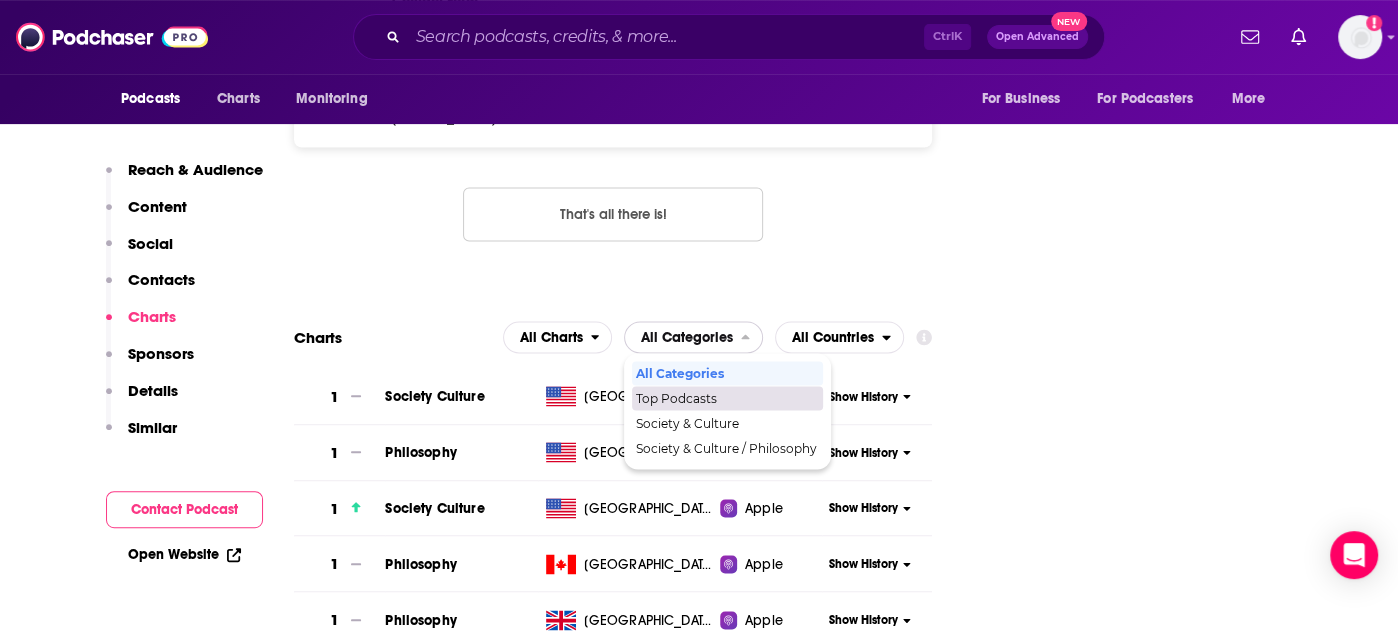 click on "Top Podcasts" at bounding box center (726, 398) 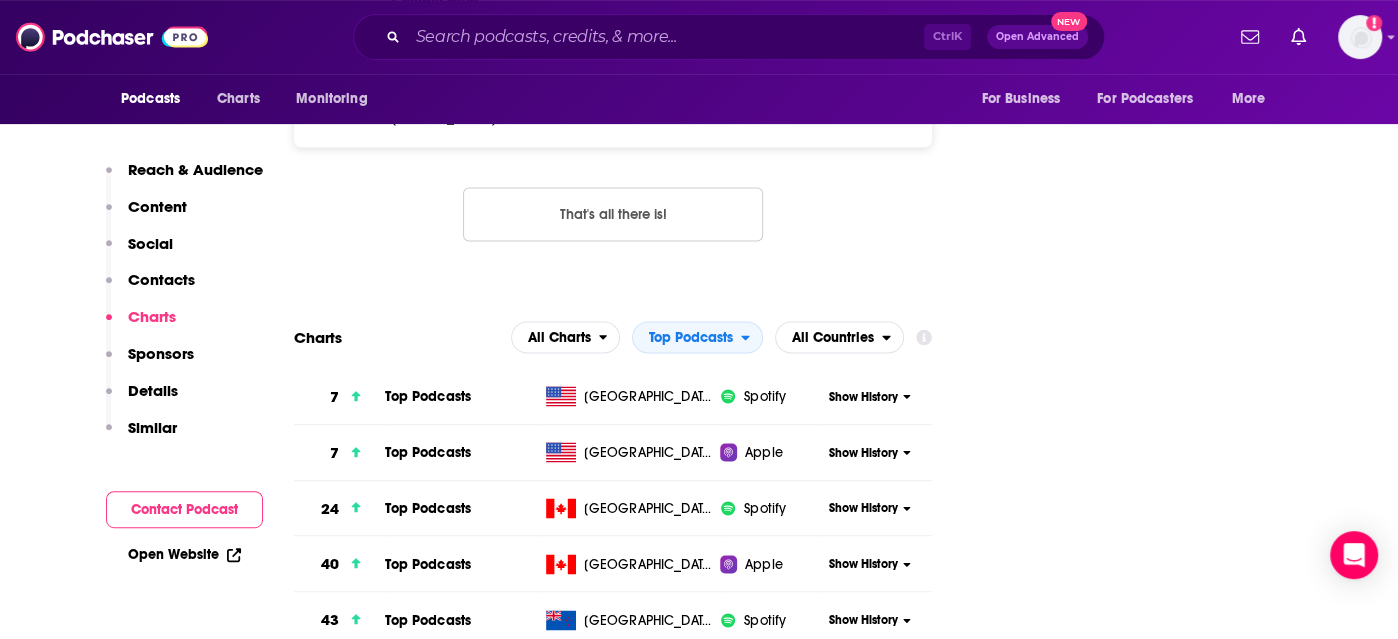 click on "Show History" at bounding box center (862, 396) 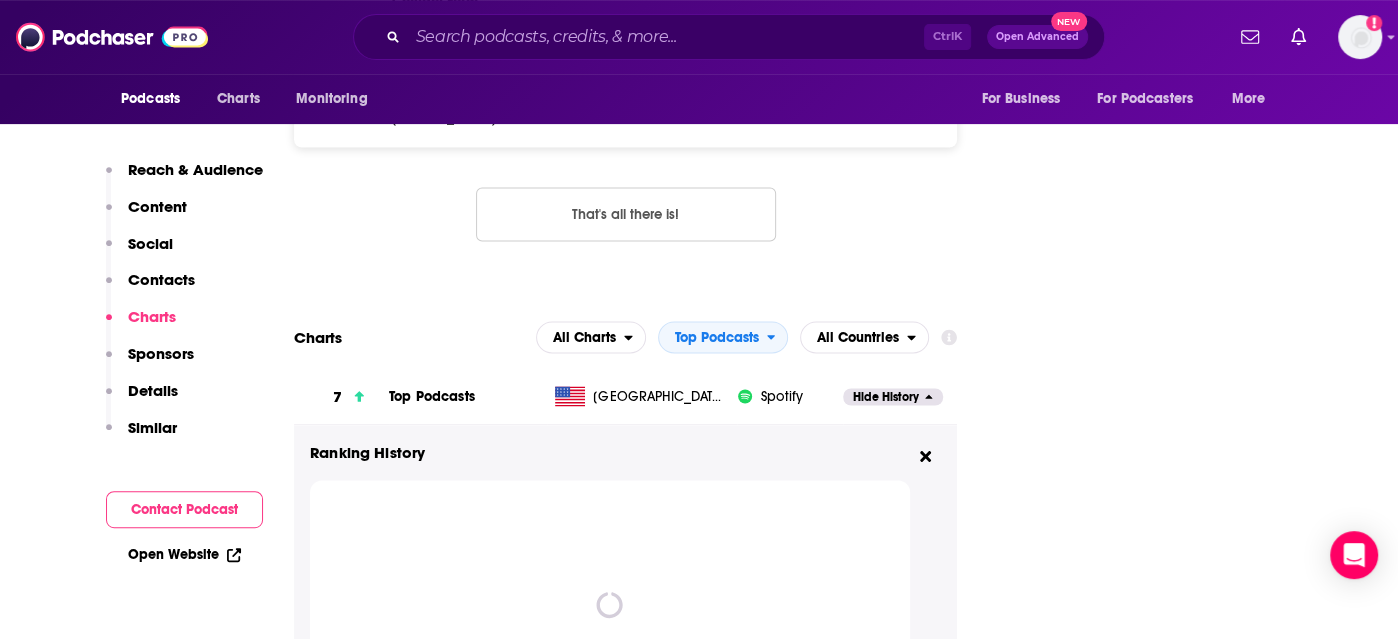 click on "Hide History" at bounding box center (886, 396) 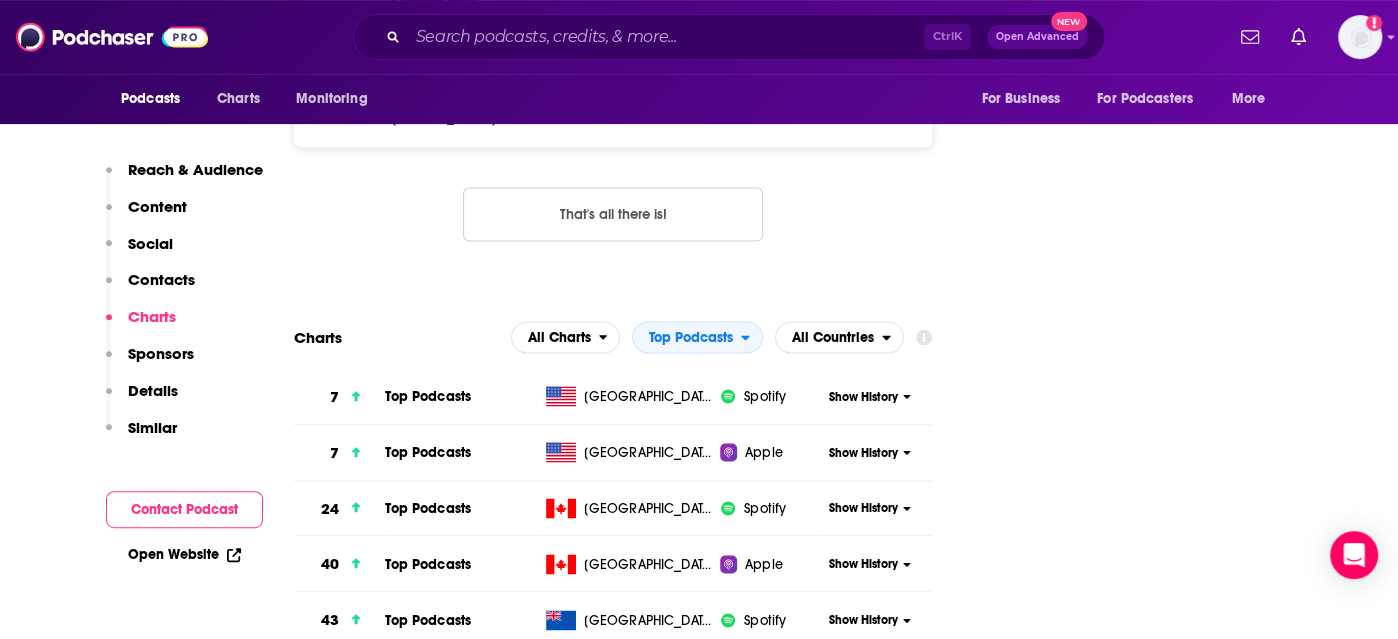 click on "Show History" at bounding box center (862, 452) 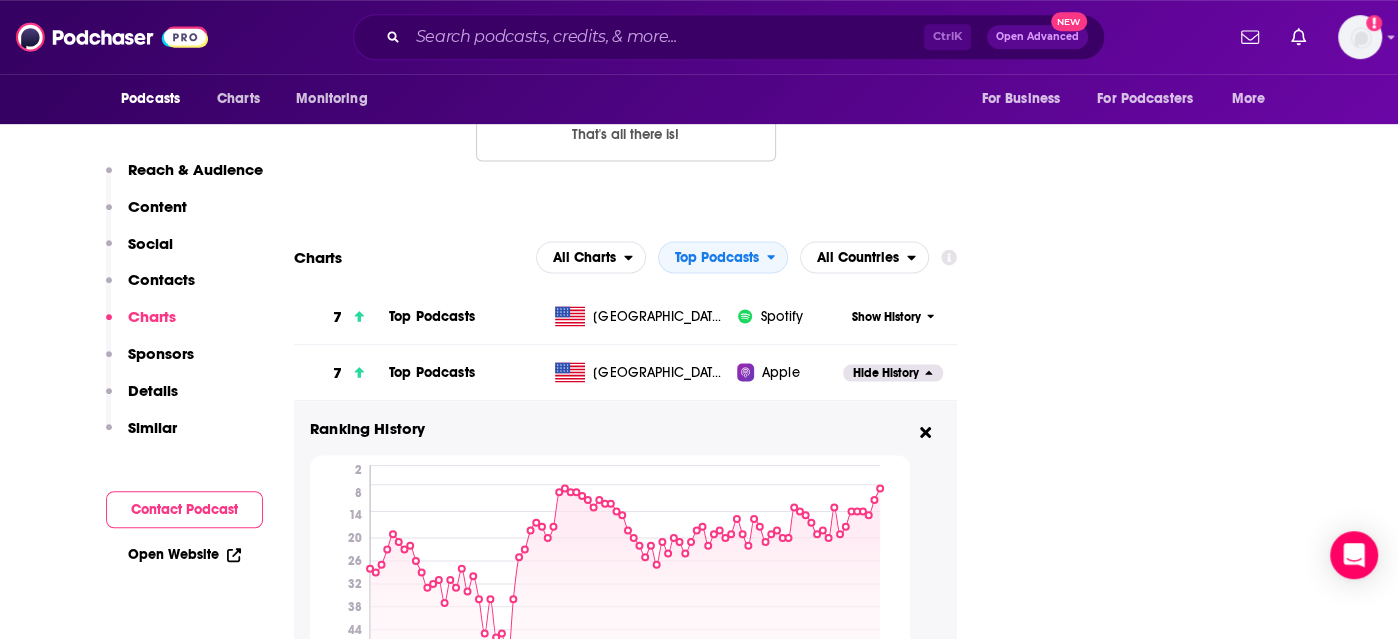 scroll, scrollTop: 2438, scrollLeft: 0, axis: vertical 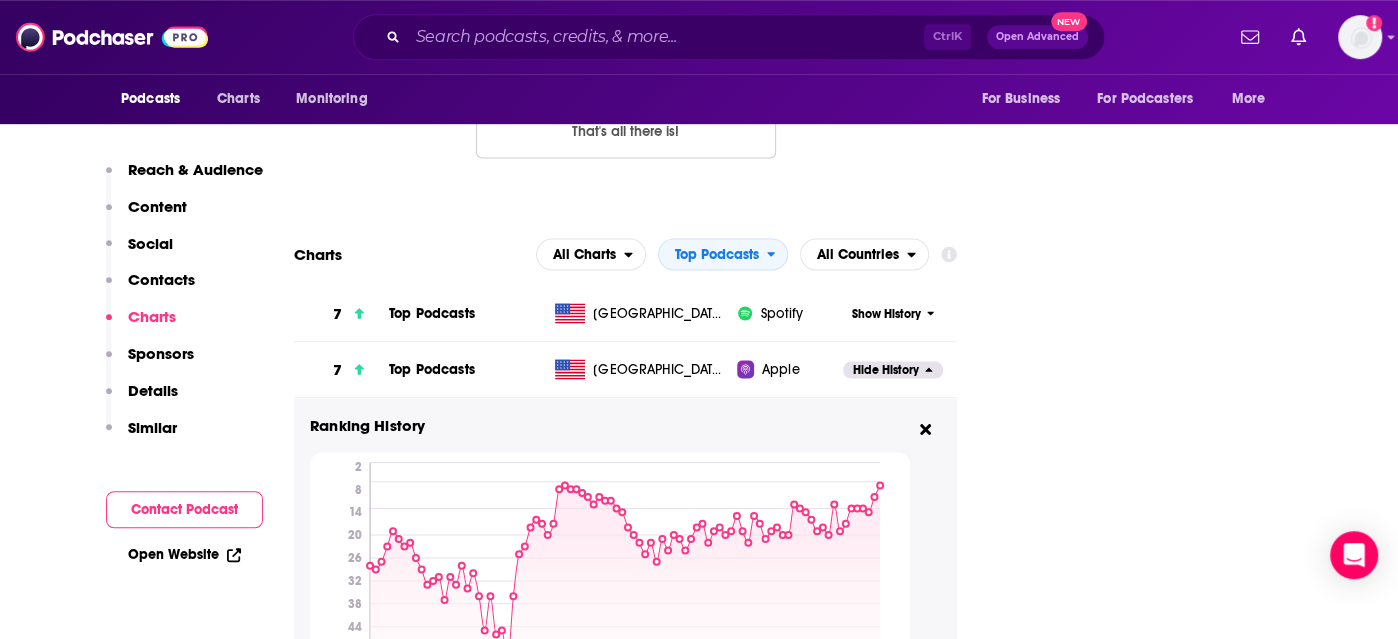 type 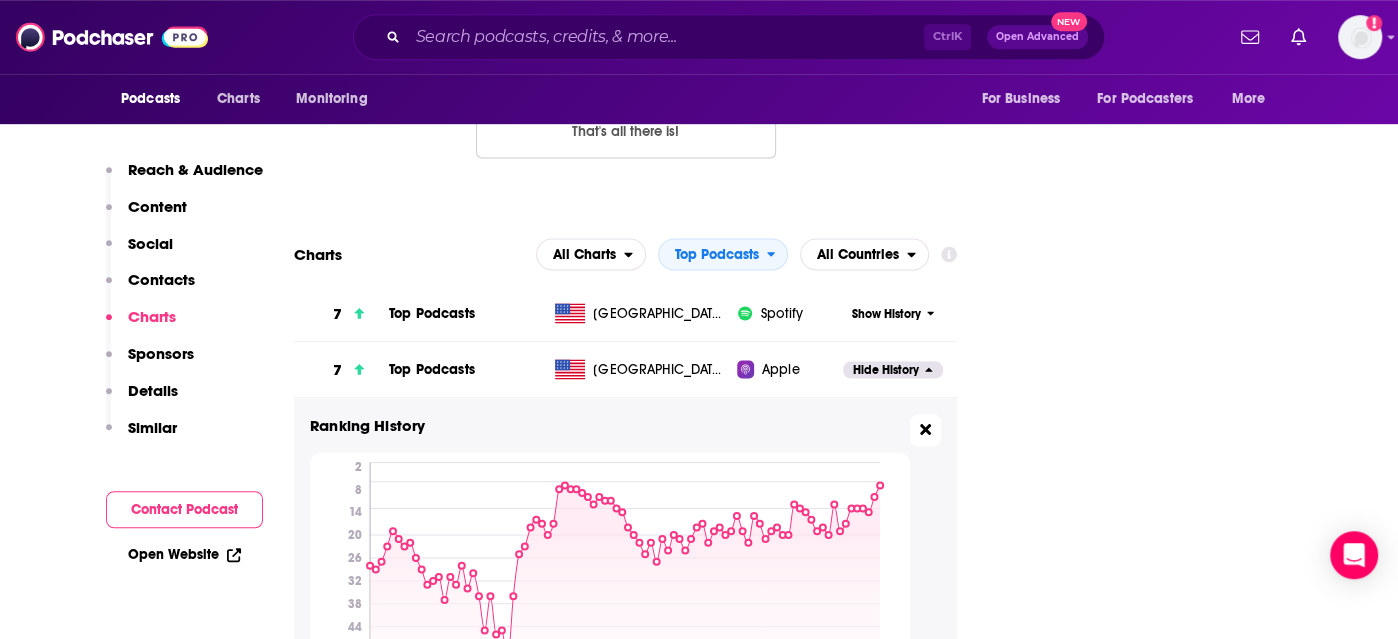 click 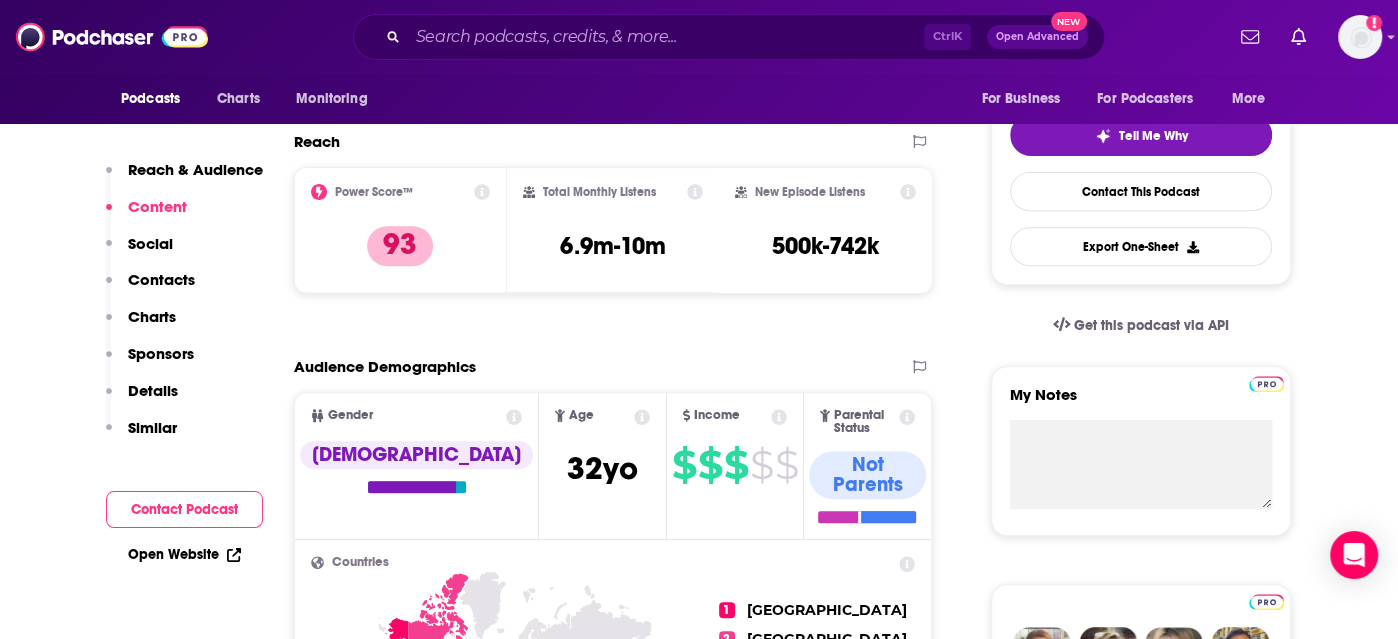 scroll, scrollTop: 0, scrollLeft: 0, axis: both 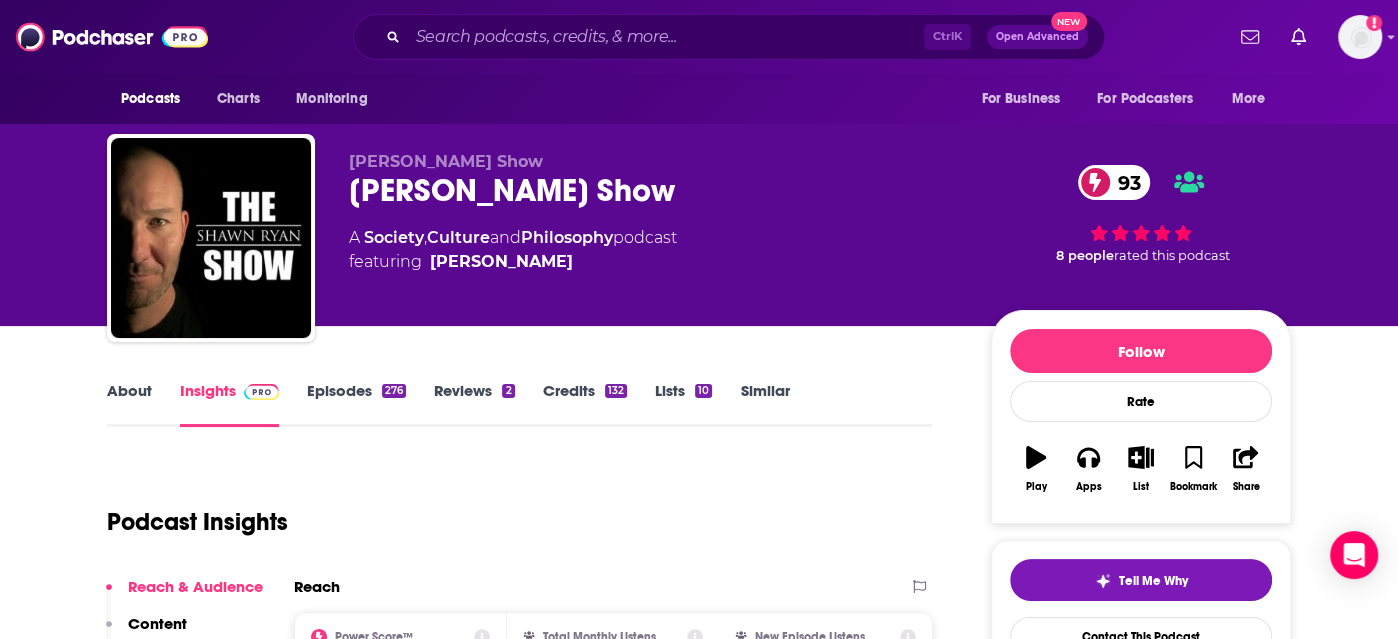 click on "Episodes 276" at bounding box center [356, 404] 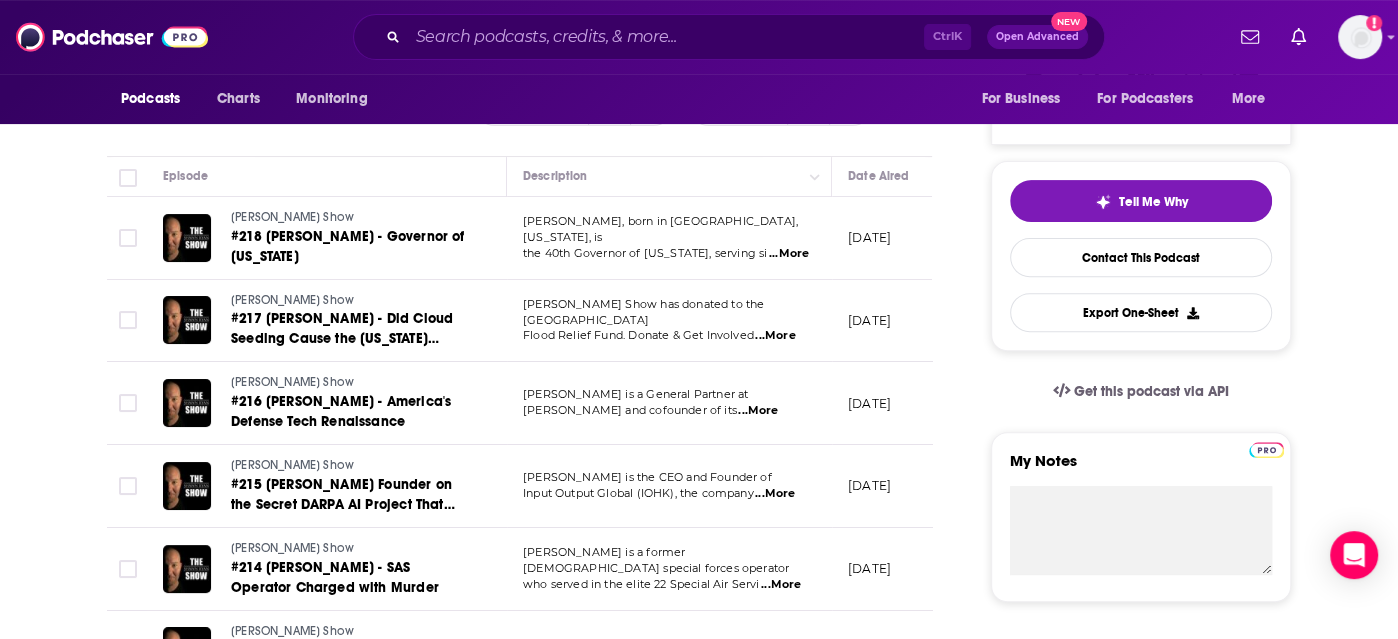 scroll, scrollTop: 383, scrollLeft: 0, axis: vertical 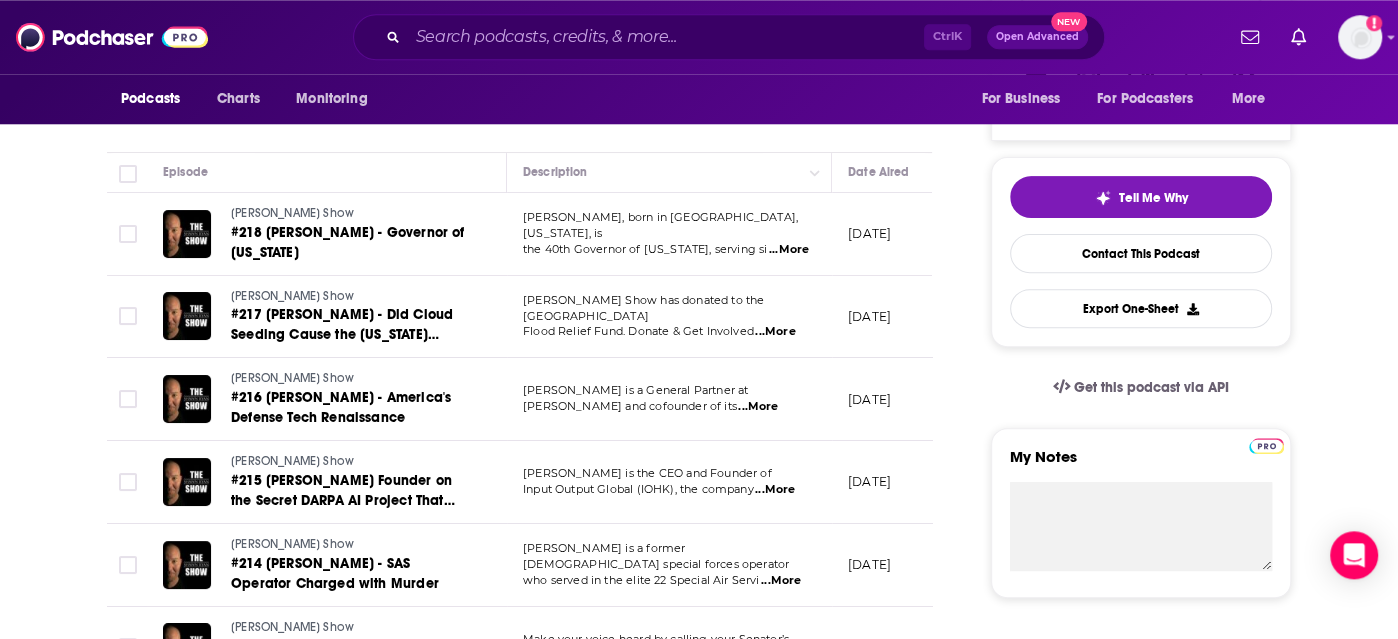 click on "...More" at bounding box center (775, 332) 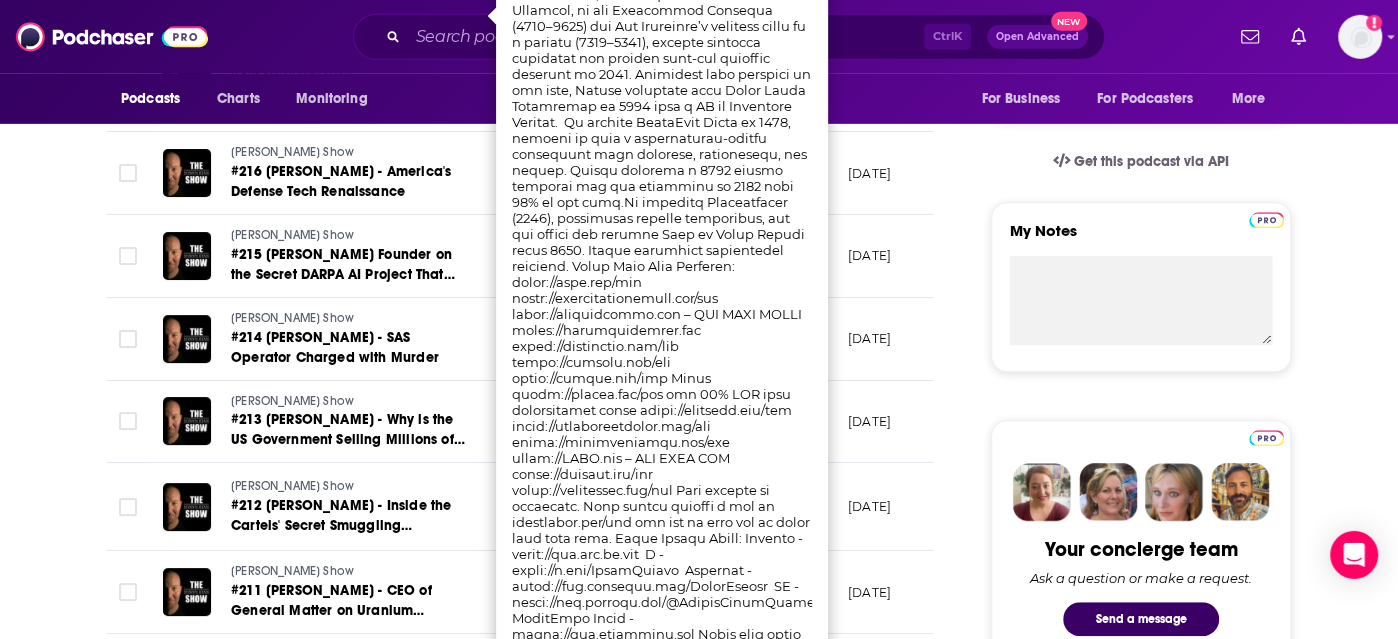 scroll, scrollTop: 616, scrollLeft: 0, axis: vertical 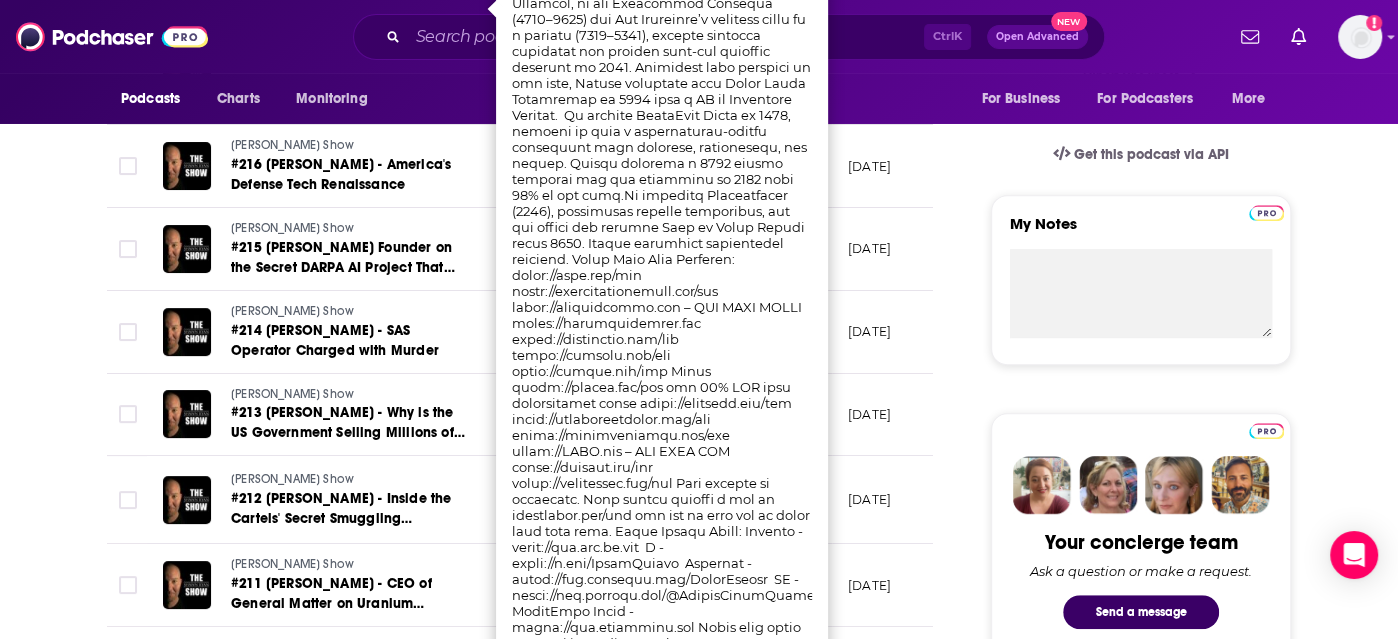 click on "Ctrl  K Open Advanced New" at bounding box center (728, 37) 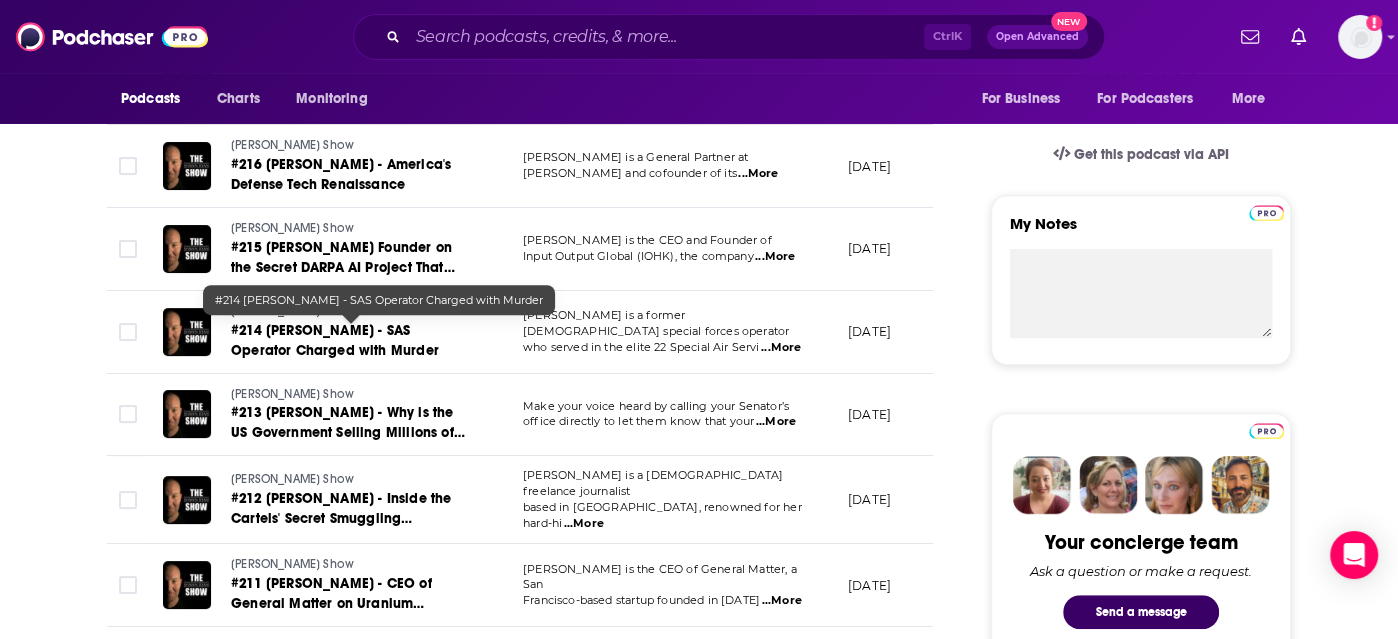 scroll, scrollTop: 0, scrollLeft: 0, axis: both 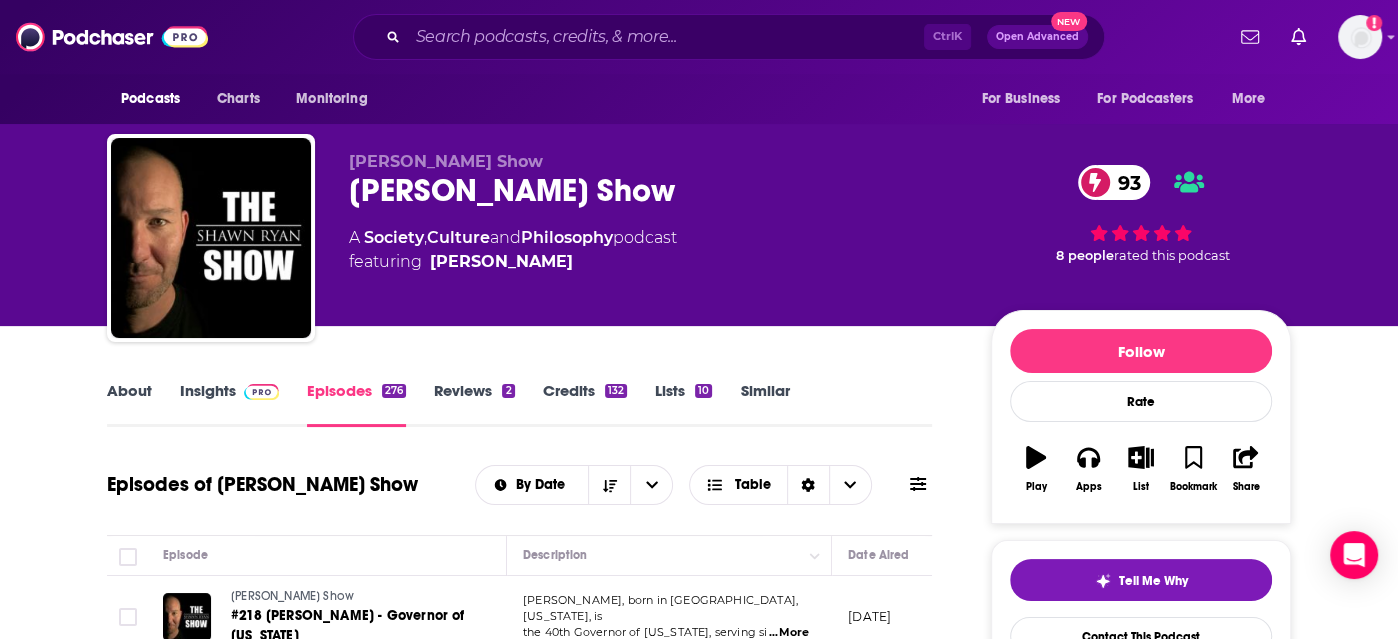 click on "Insights" at bounding box center [229, 404] 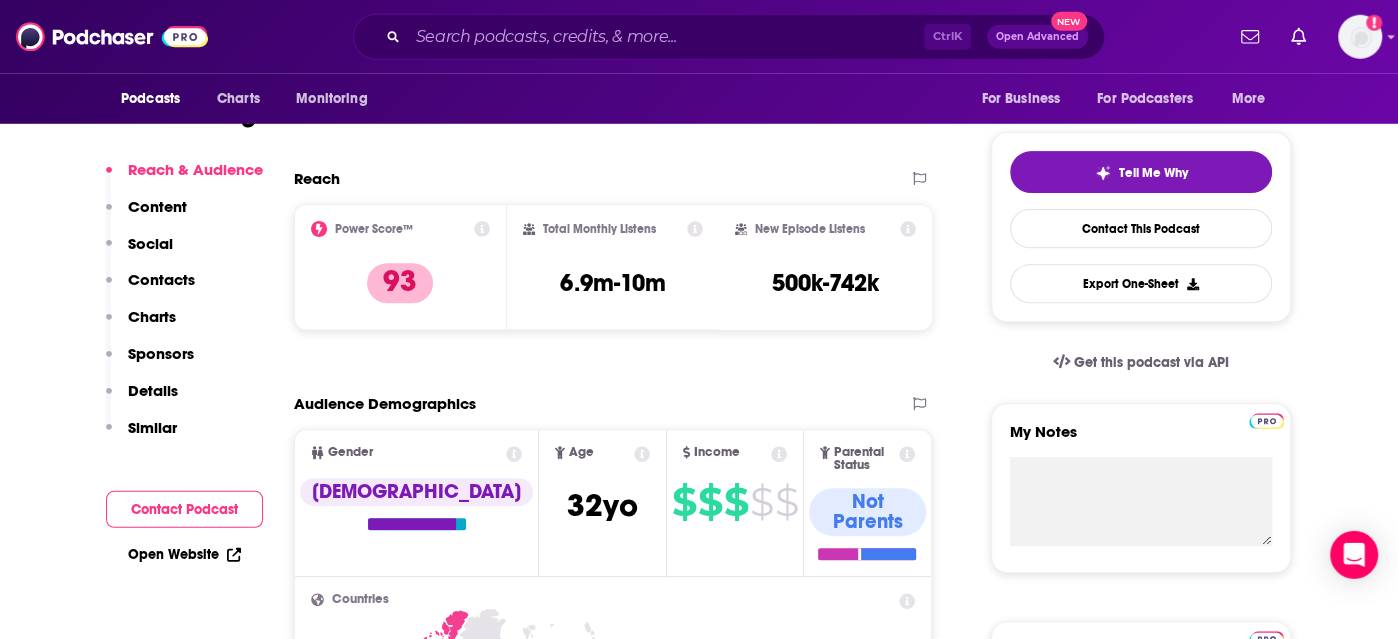 scroll, scrollTop: 436, scrollLeft: 0, axis: vertical 